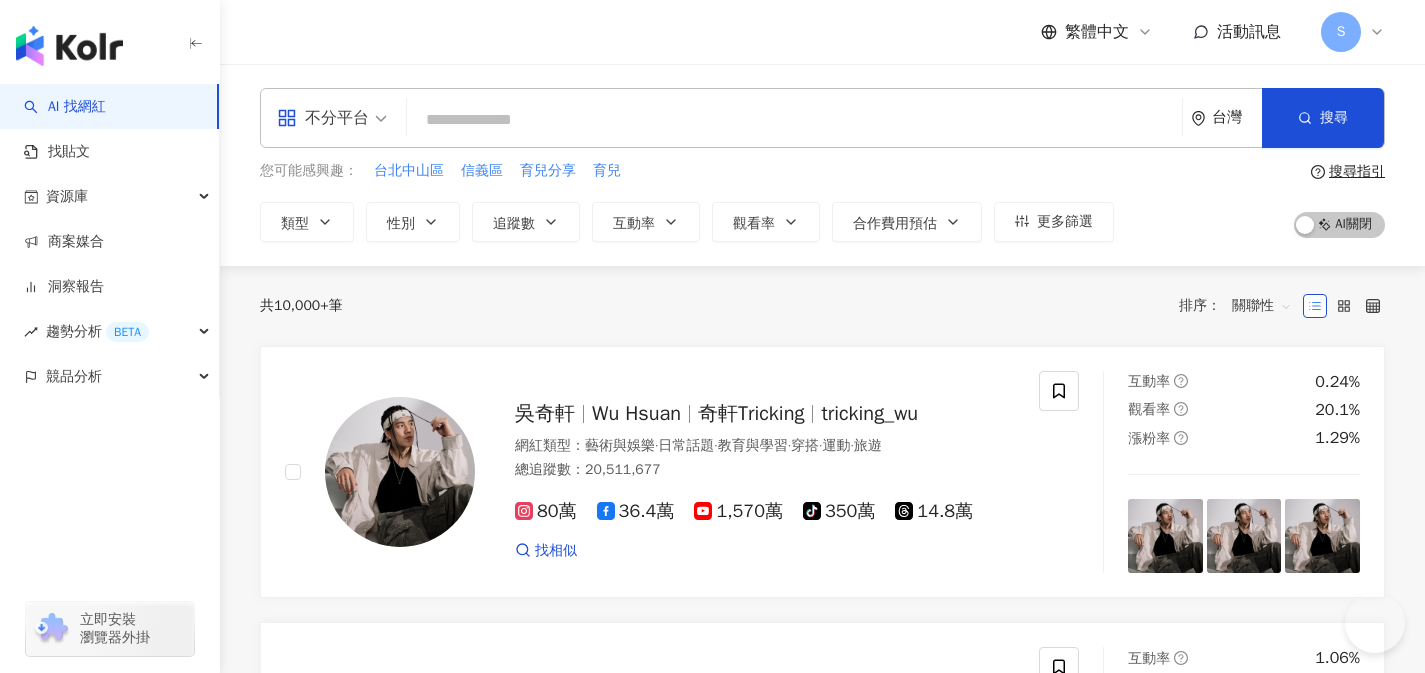 click at bounding box center (794, 120) 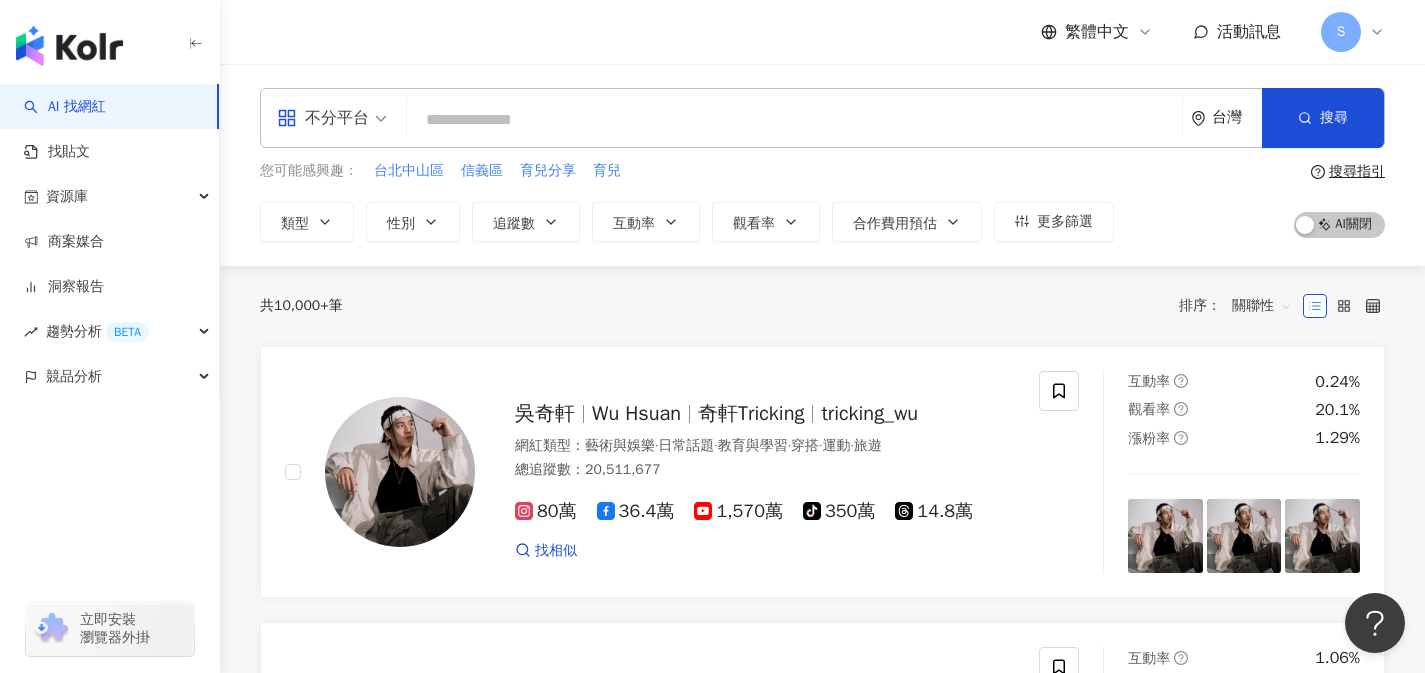 scroll, scrollTop: 0, scrollLeft: 0, axis: both 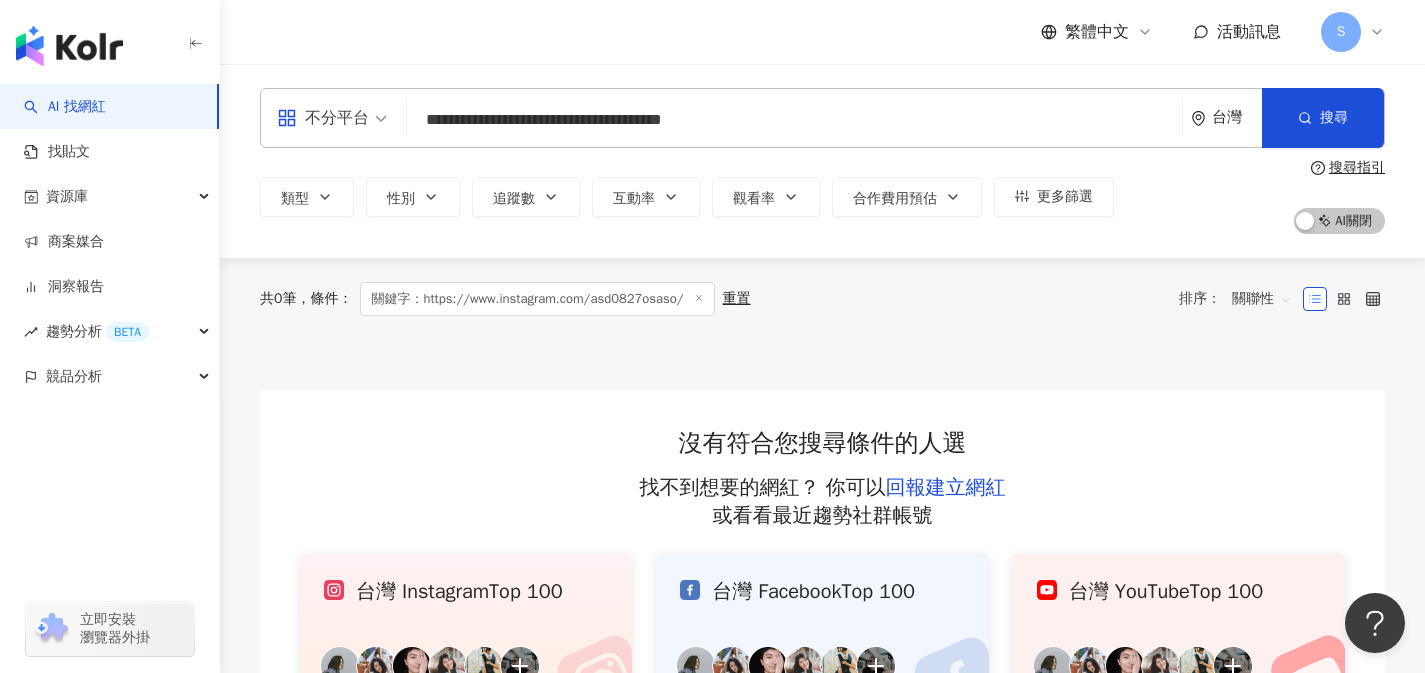 type on "**********" 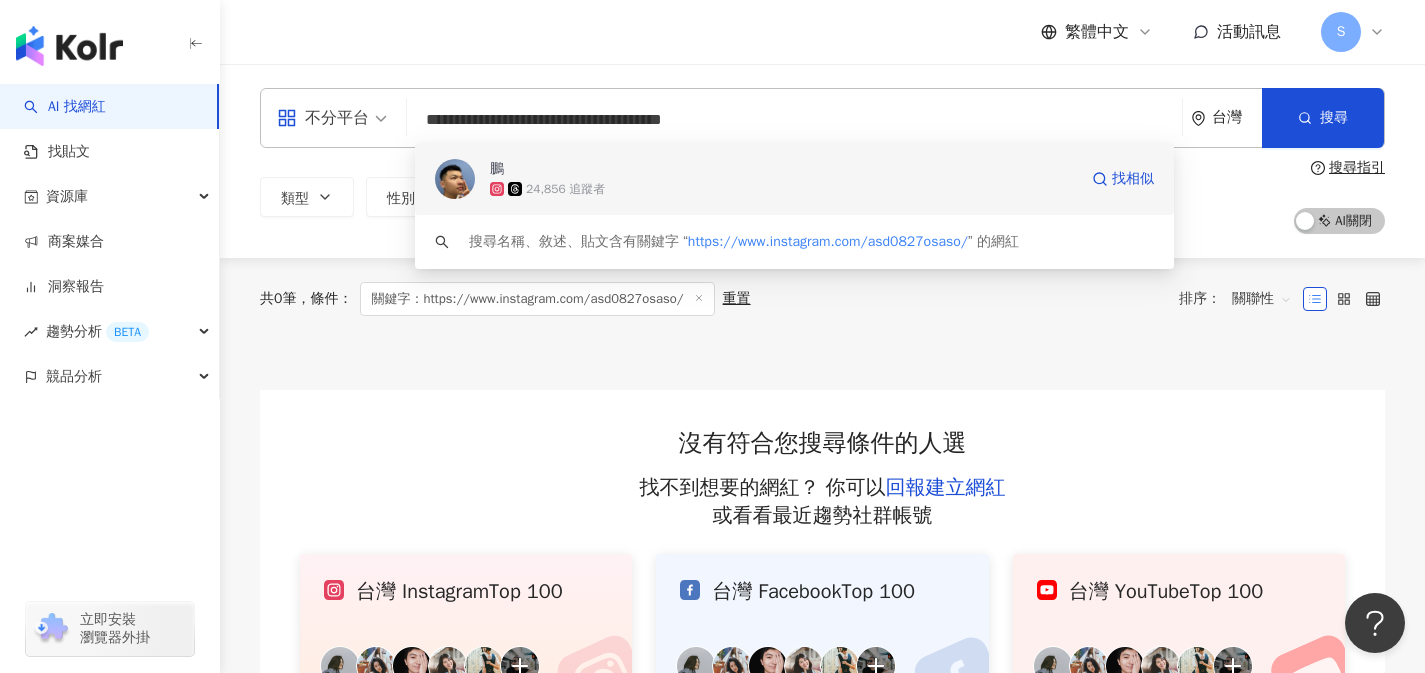 click on "**********" at bounding box center [822, 118] 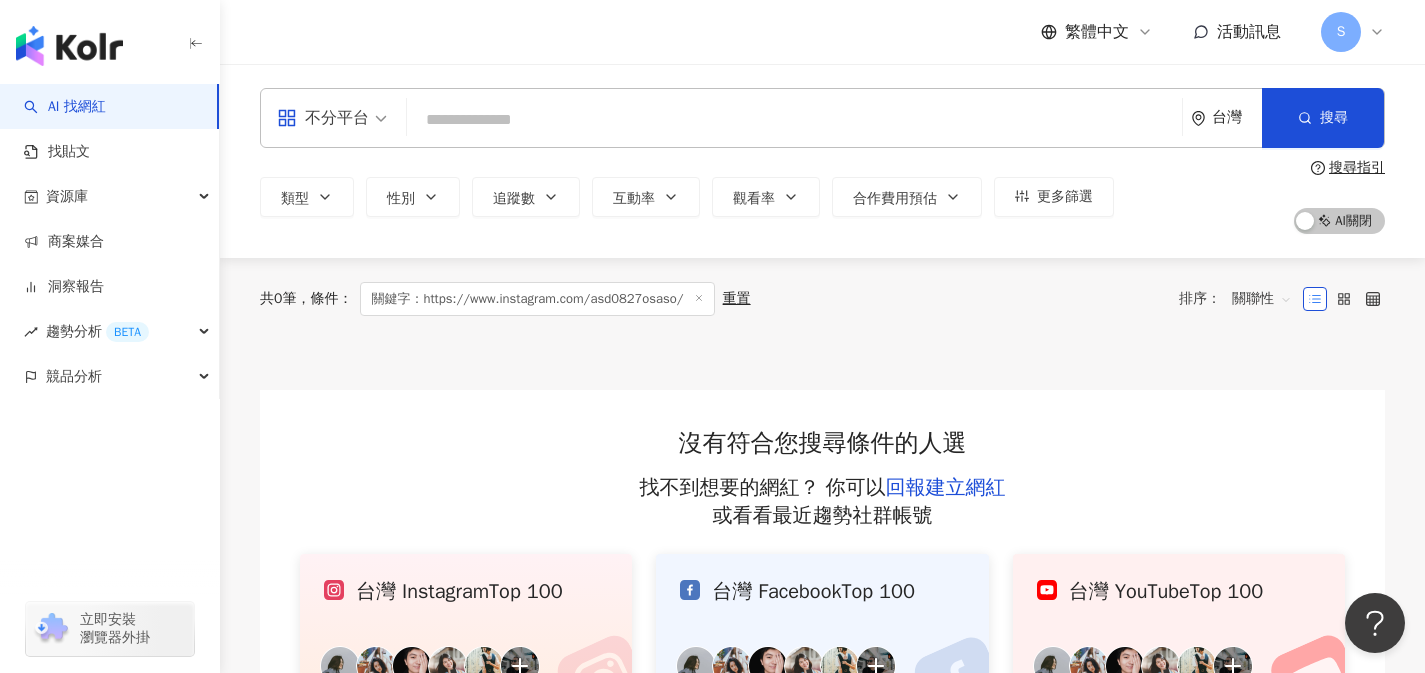 click at bounding box center [794, 120] 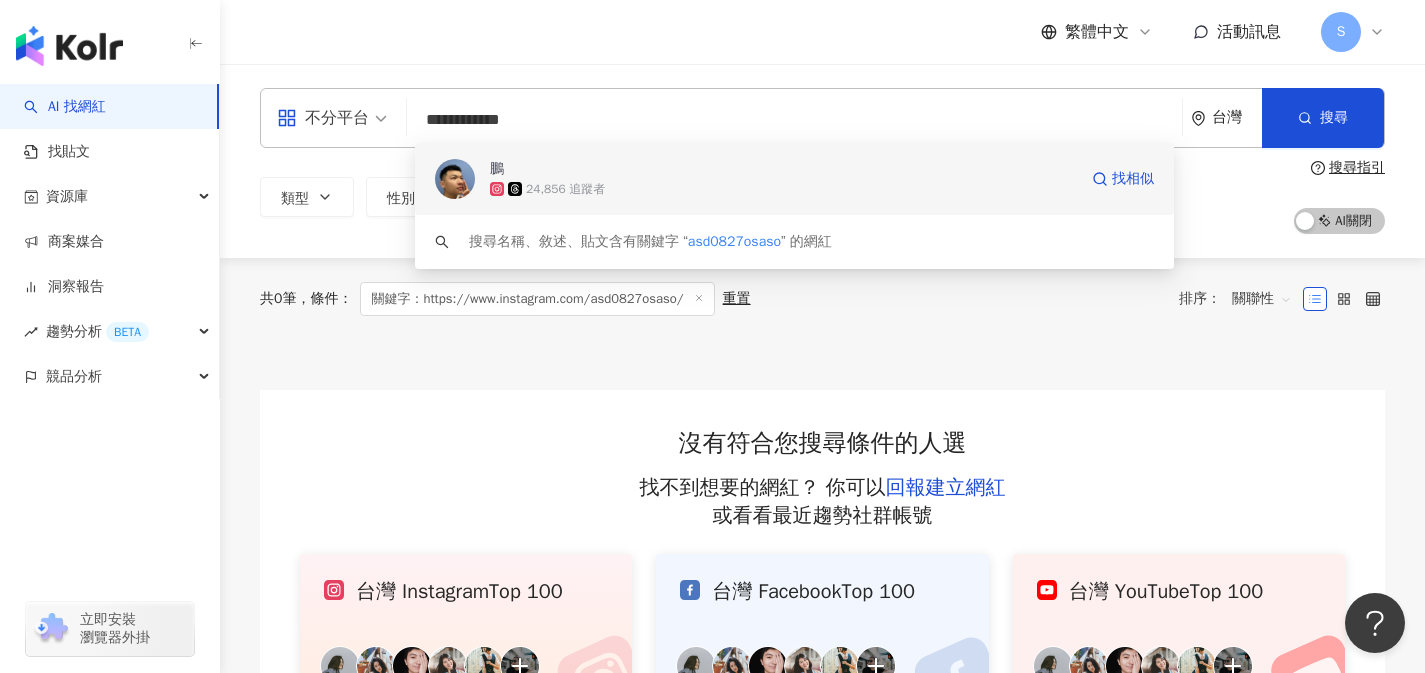 click on "24,856   追蹤者" at bounding box center [783, 189] 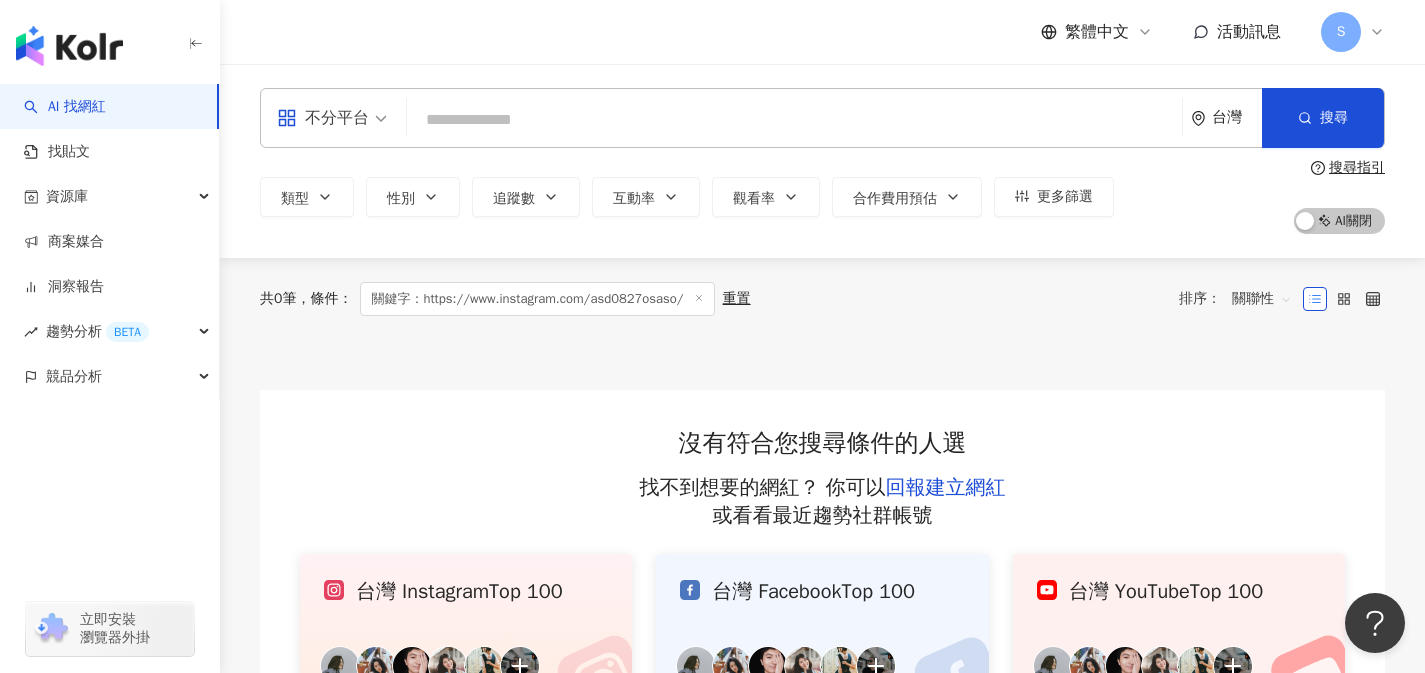 click on "不分平台" at bounding box center (323, 118) 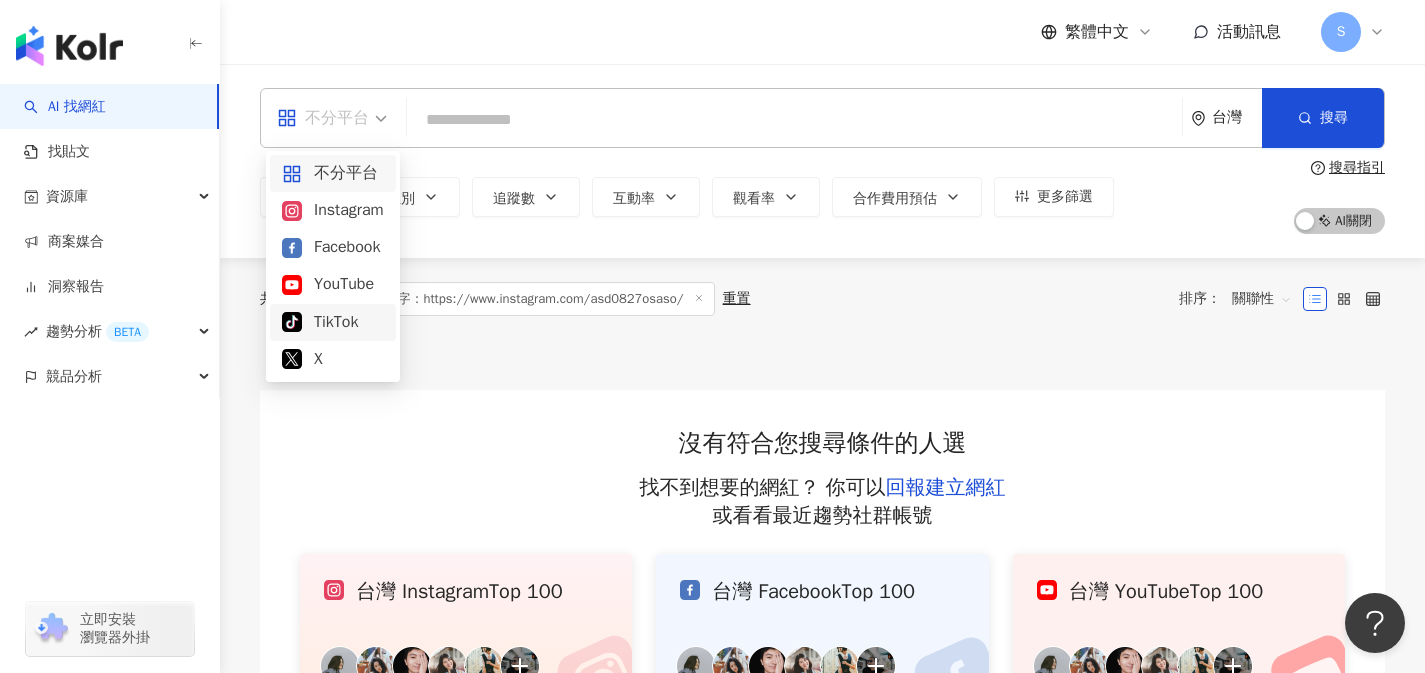 click on "TikTok" at bounding box center (333, 322) 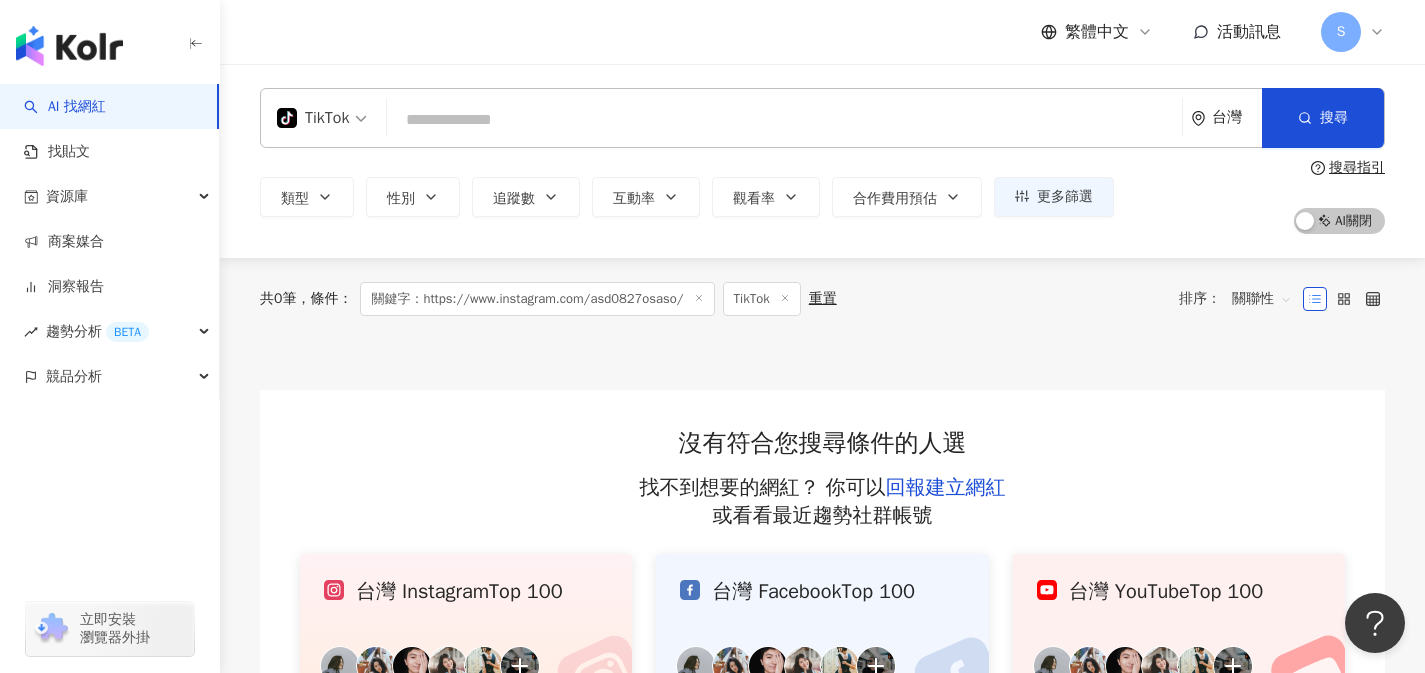 click at bounding box center (784, 120) 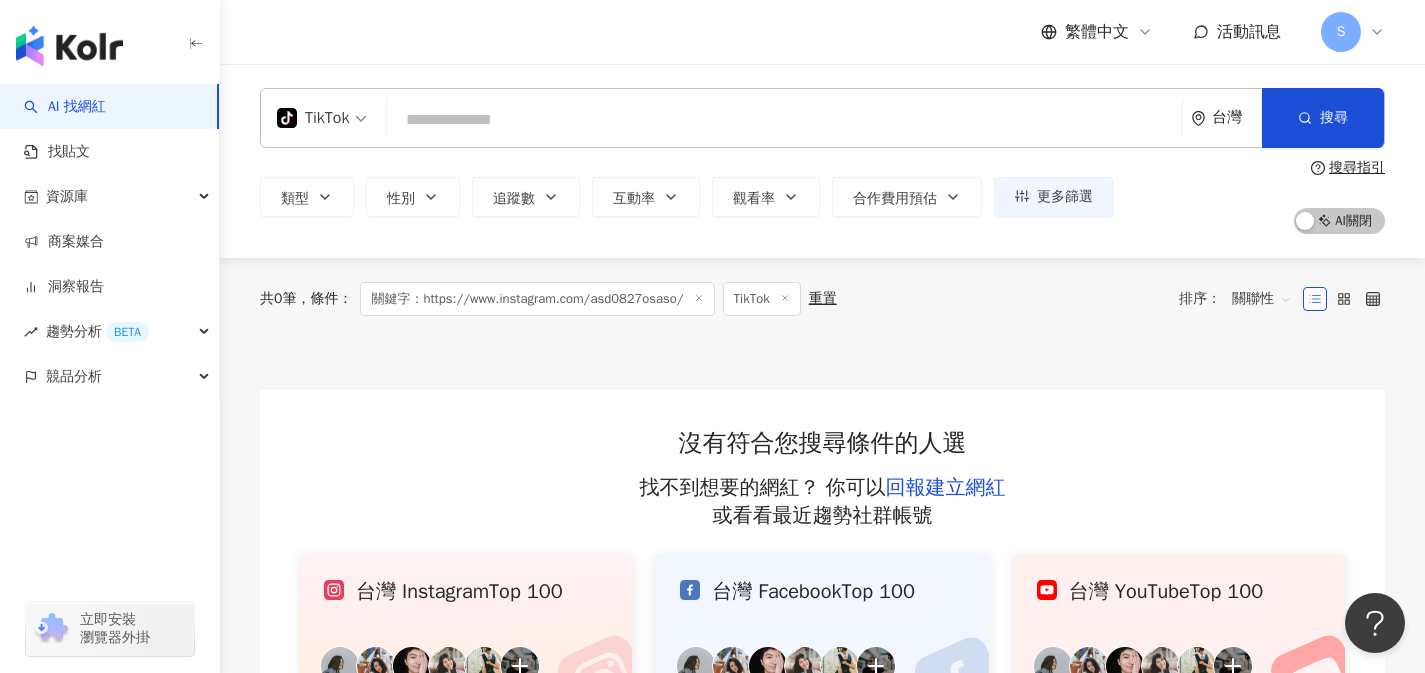 click 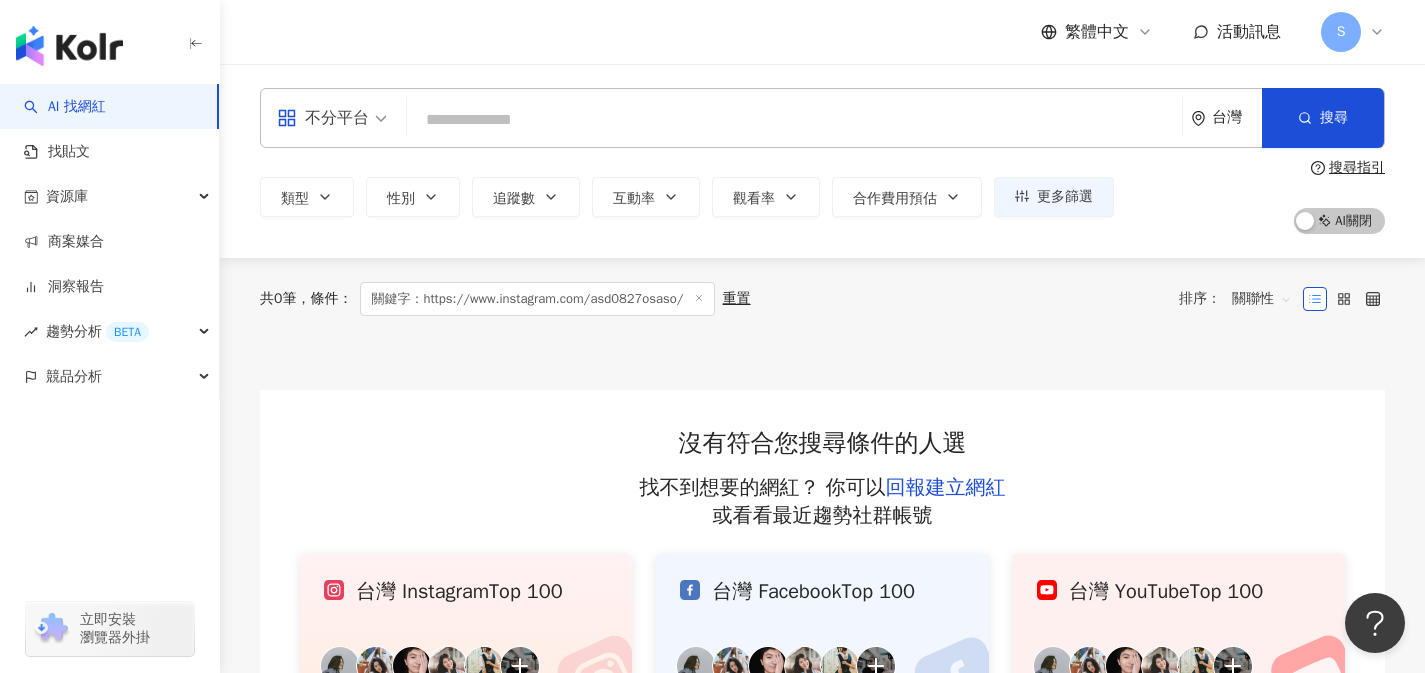 click 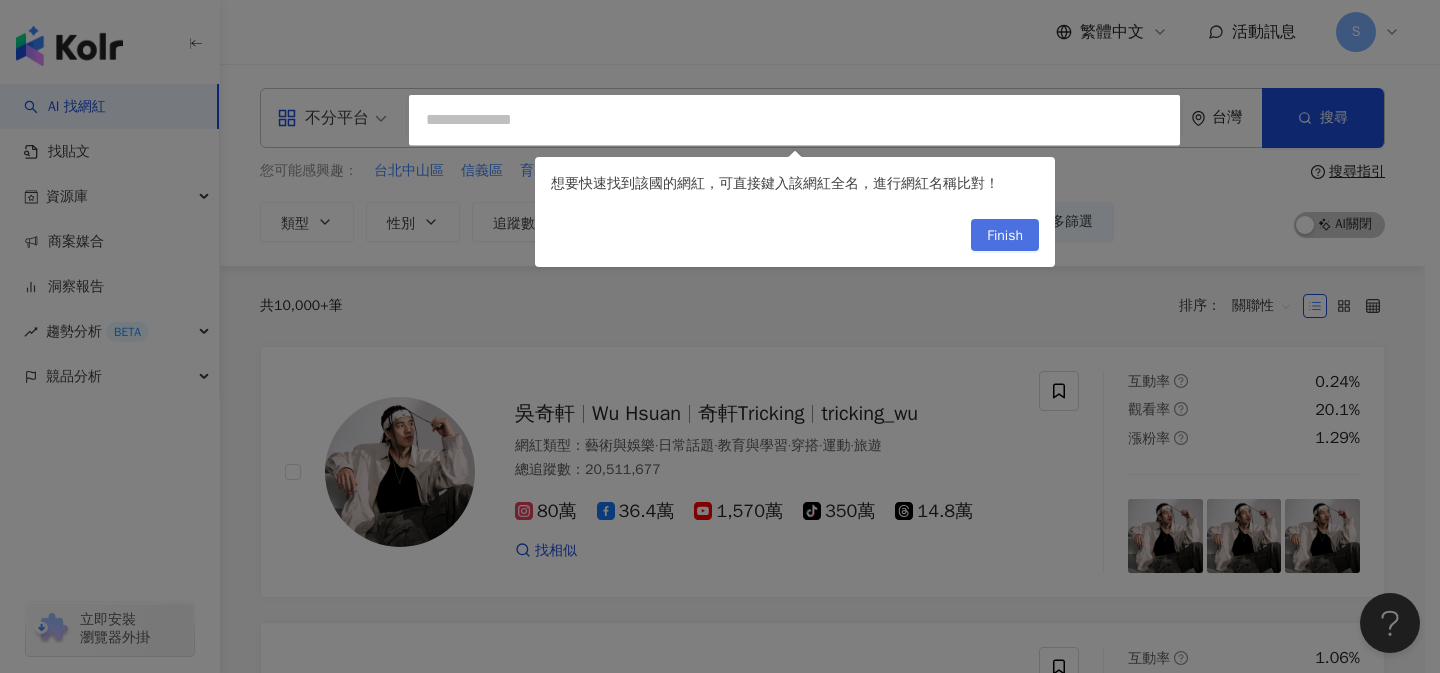click on "Finish" at bounding box center [1005, 236] 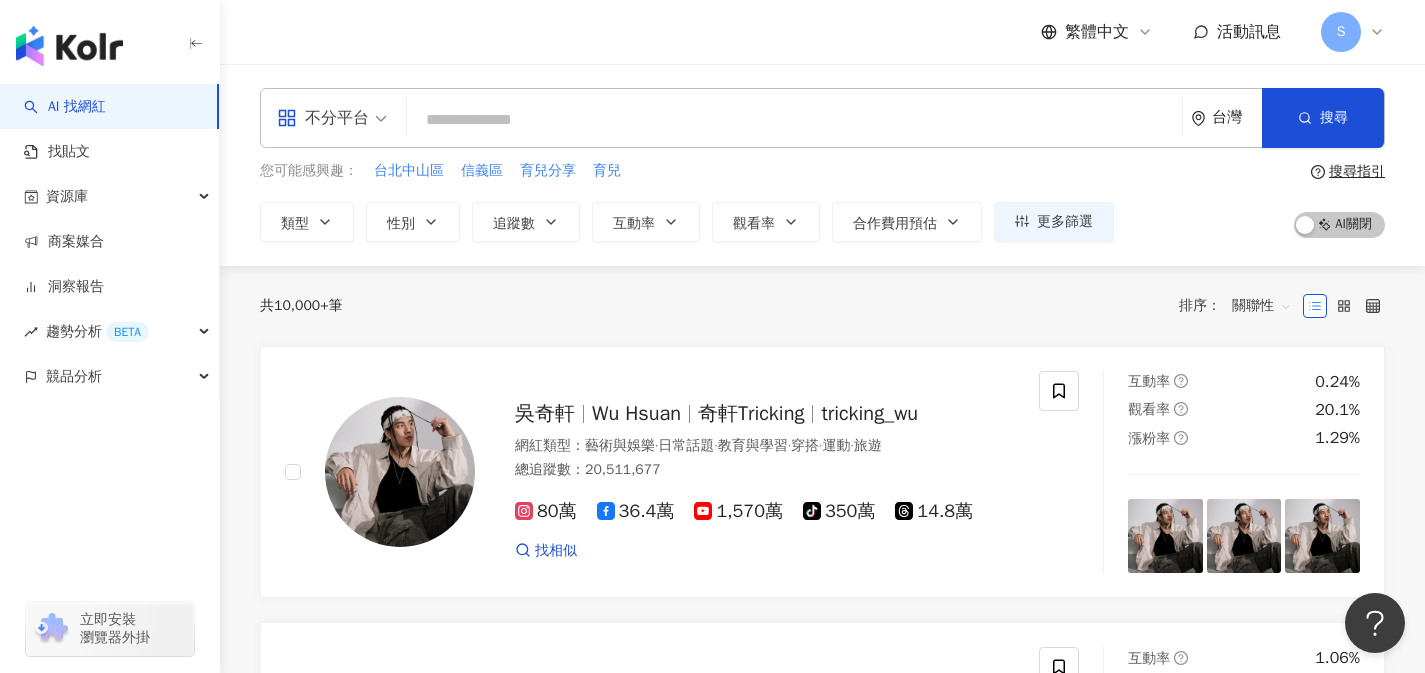 click on "不分平台" at bounding box center (332, 118) 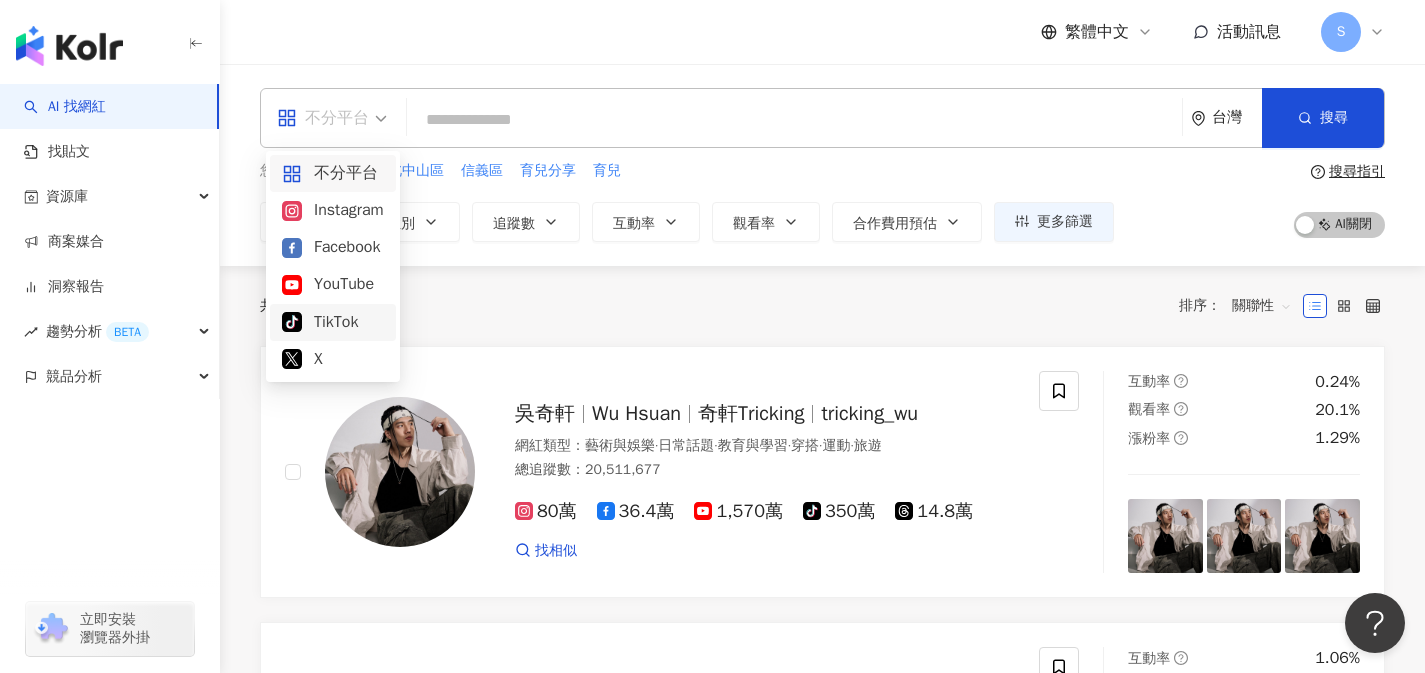 click on "TikTok" at bounding box center [333, 322] 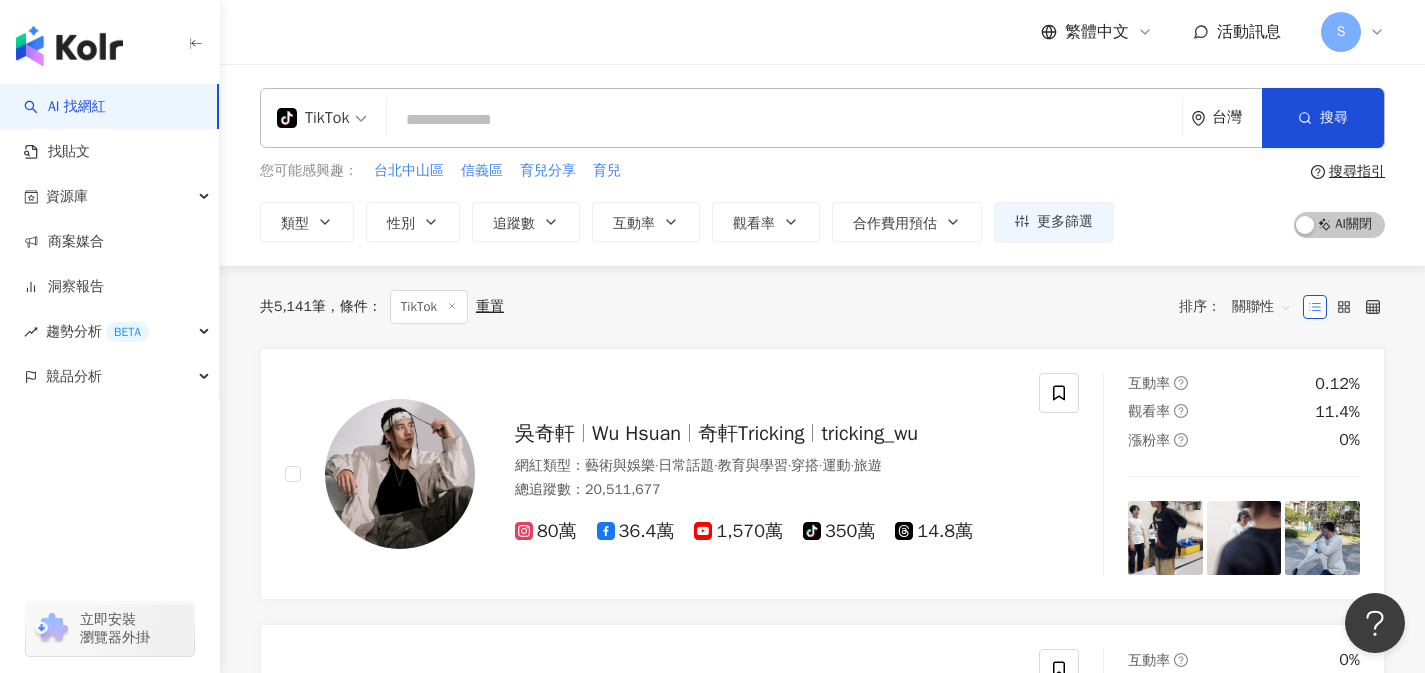 click at bounding box center [784, 120] 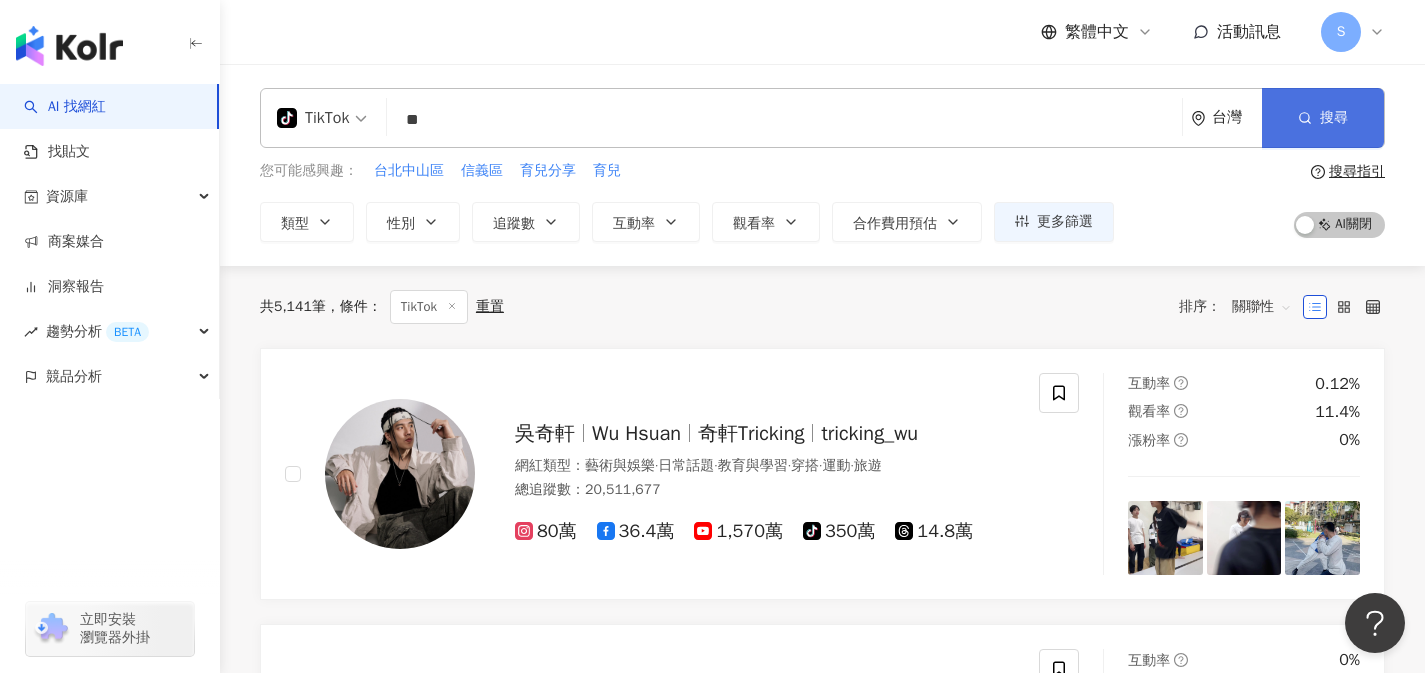 click on "搜尋" at bounding box center [1334, 118] 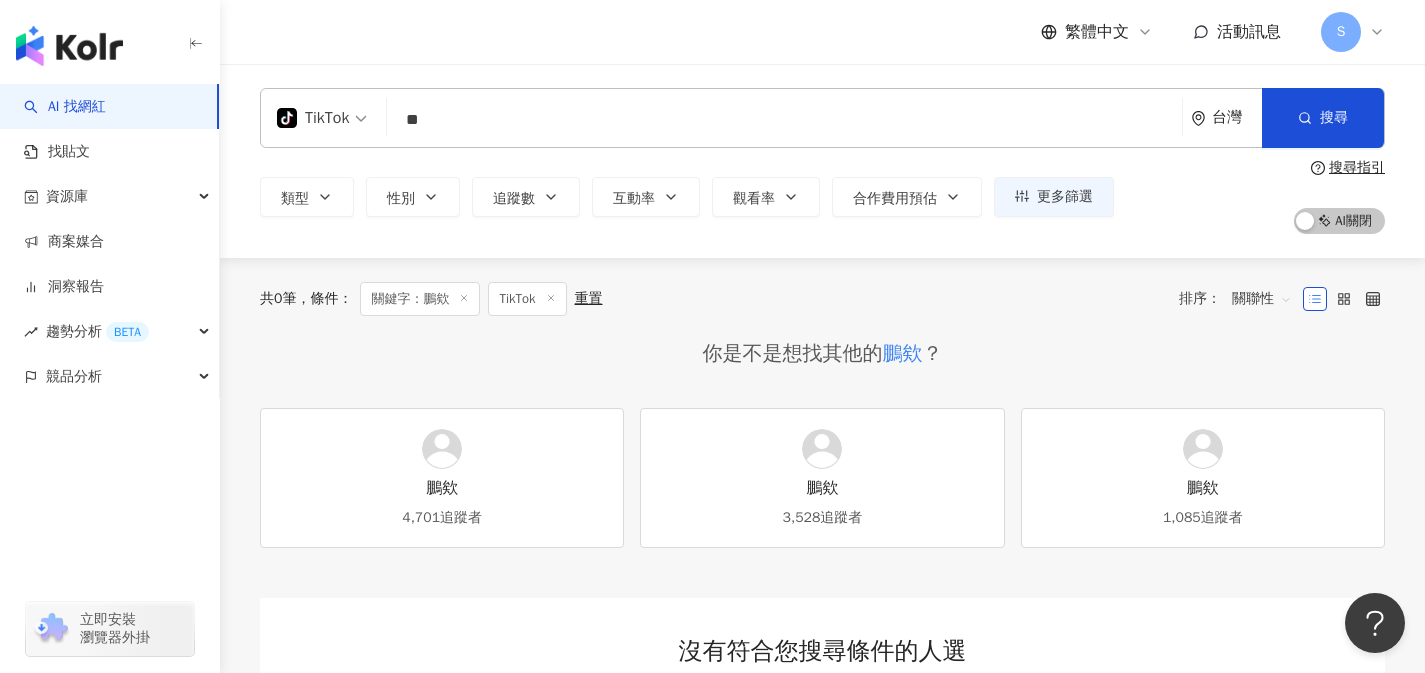 click on "**" at bounding box center (784, 120) 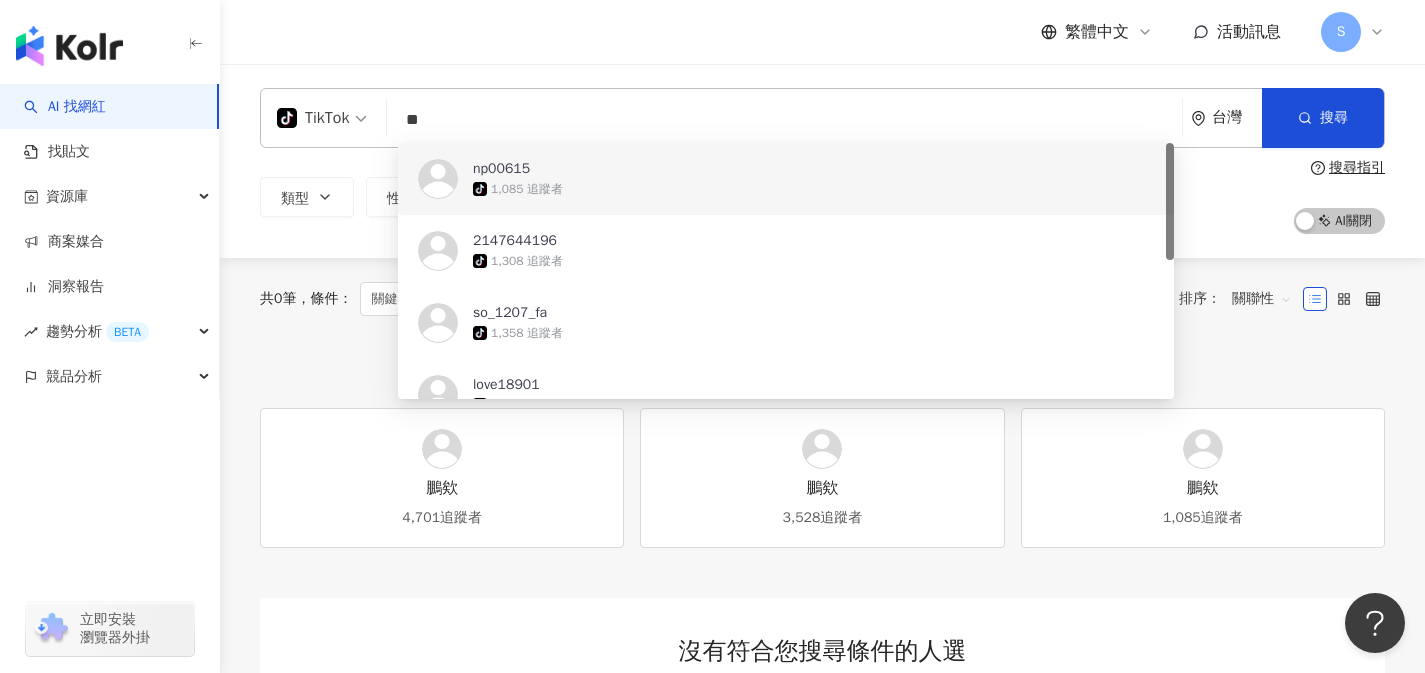 type on "*" 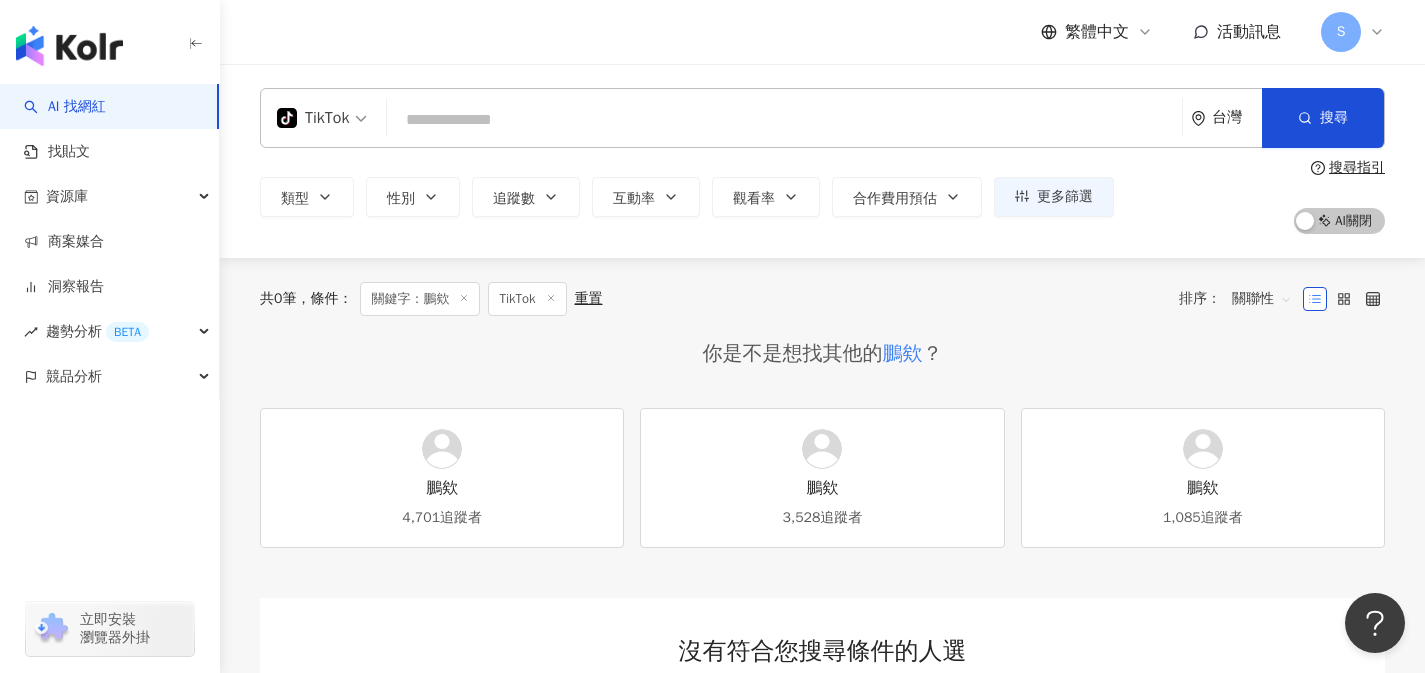 paste on "*****" 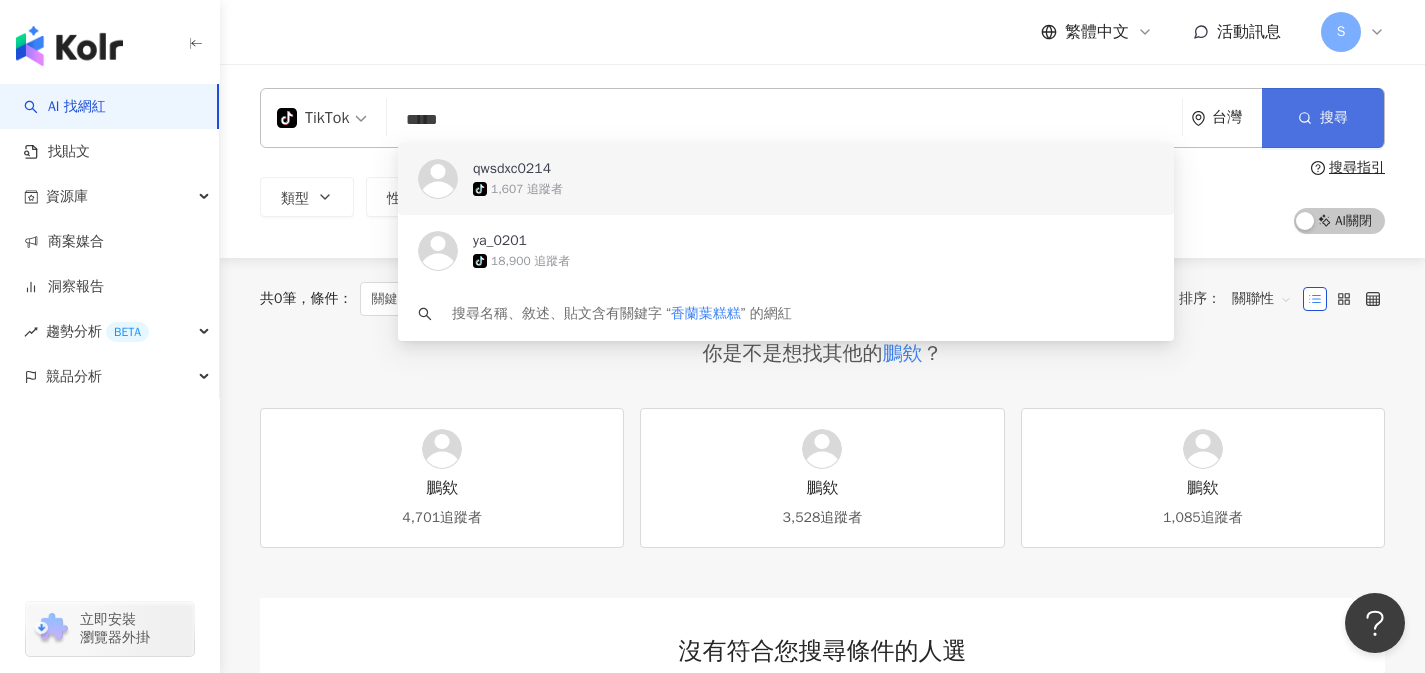click on "搜尋" at bounding box center [1323, 118] 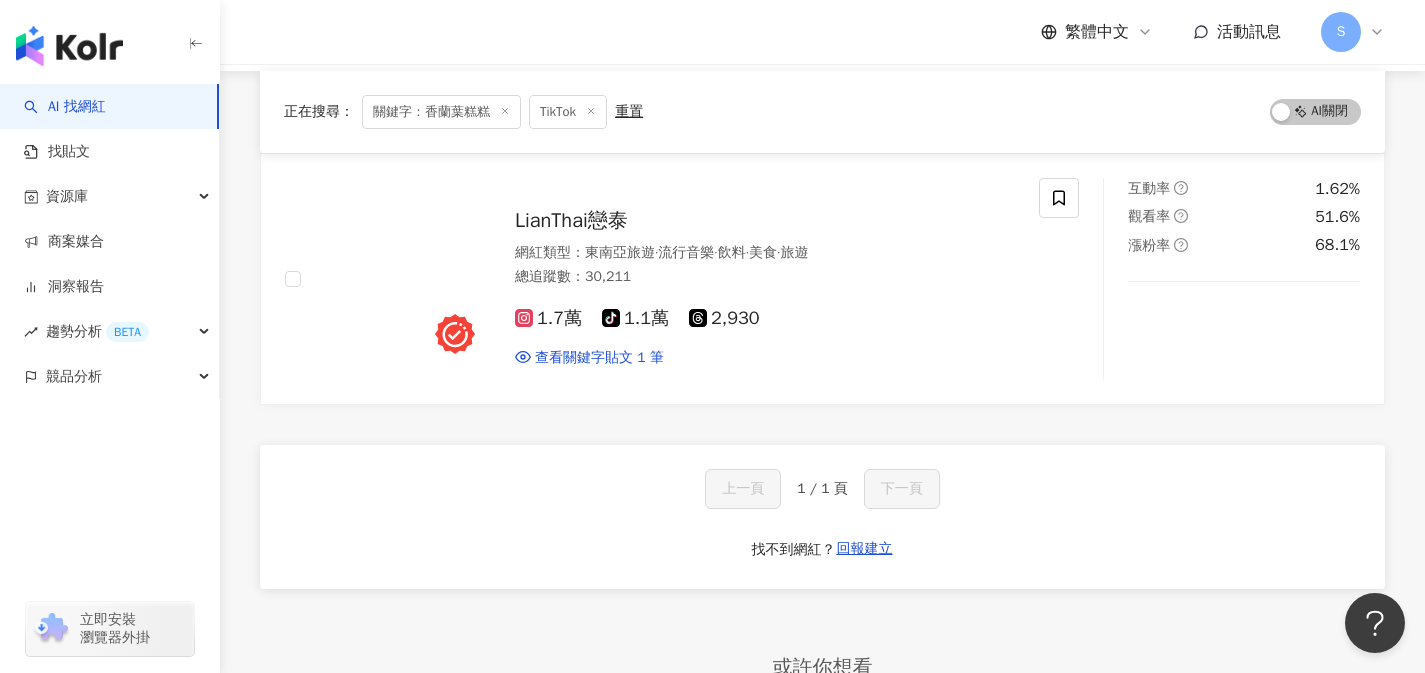 scroll, scrollTop: 0, scrollLeft: 0, axis: both 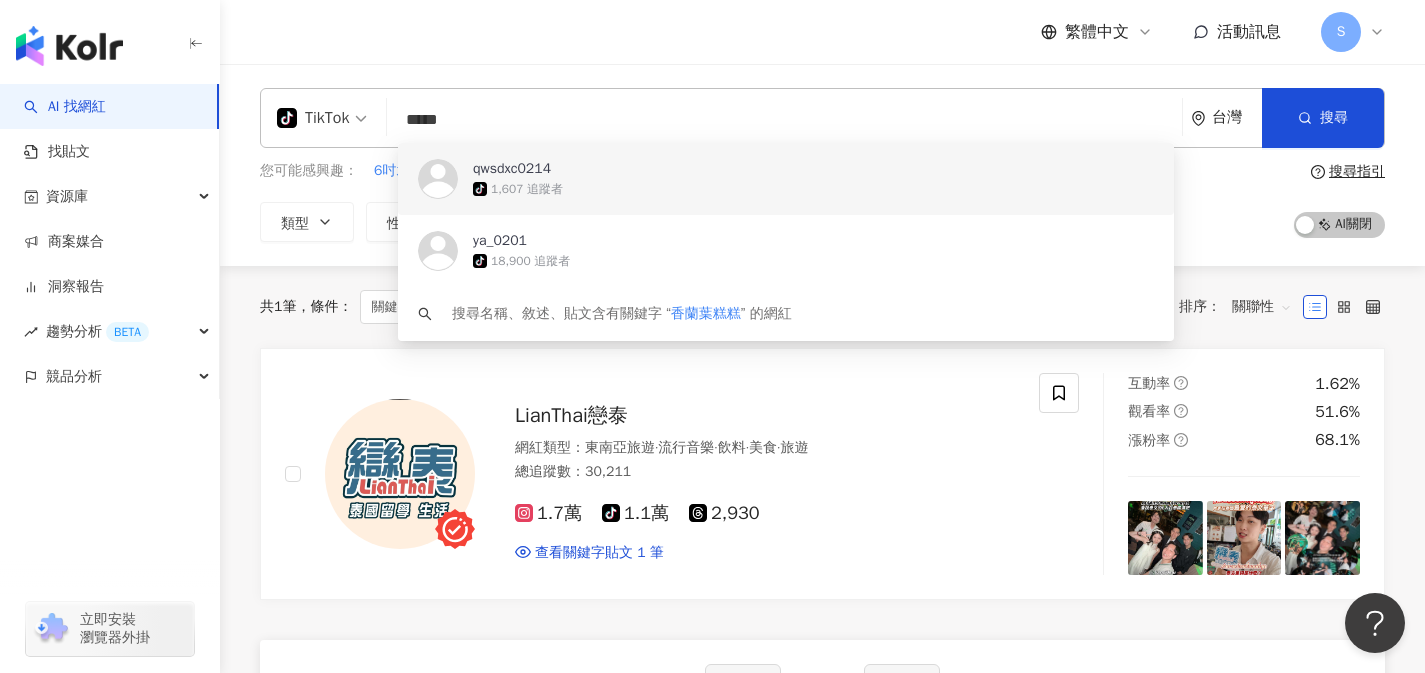 drag, startPoint x: 756, startPoint y: 138, endPoint x: 415, endPoint y: 117, distance: 341.64603 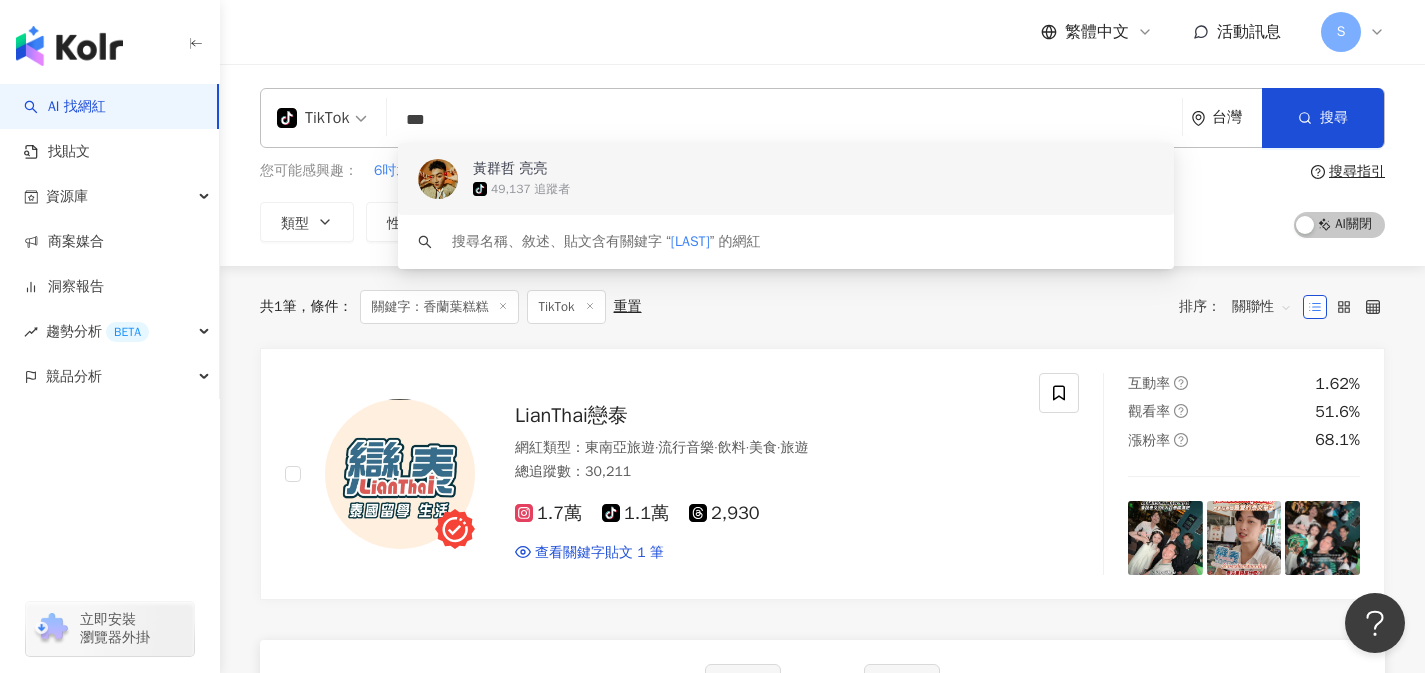 click on "黃群哲 亮亮" at bounding box center (766, 169) 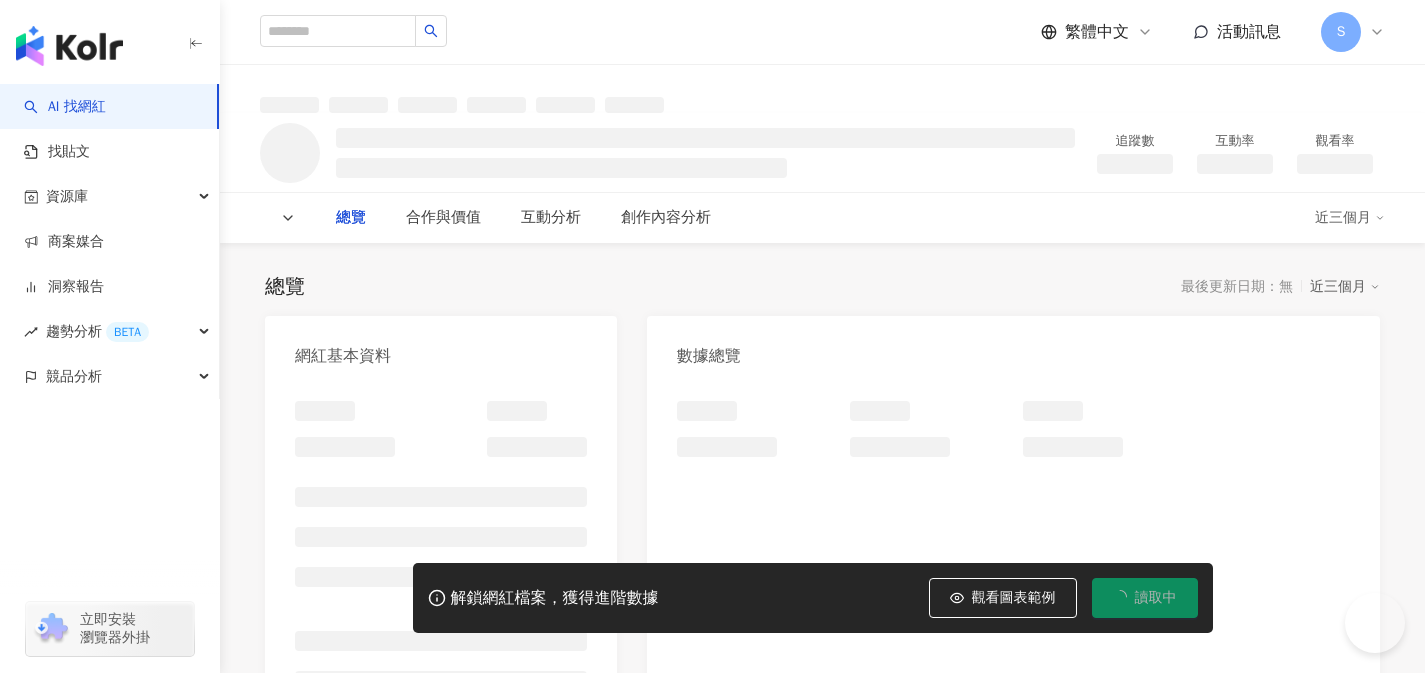 scroll, scrollTop: 0, scrollLeft: 0, axis: both 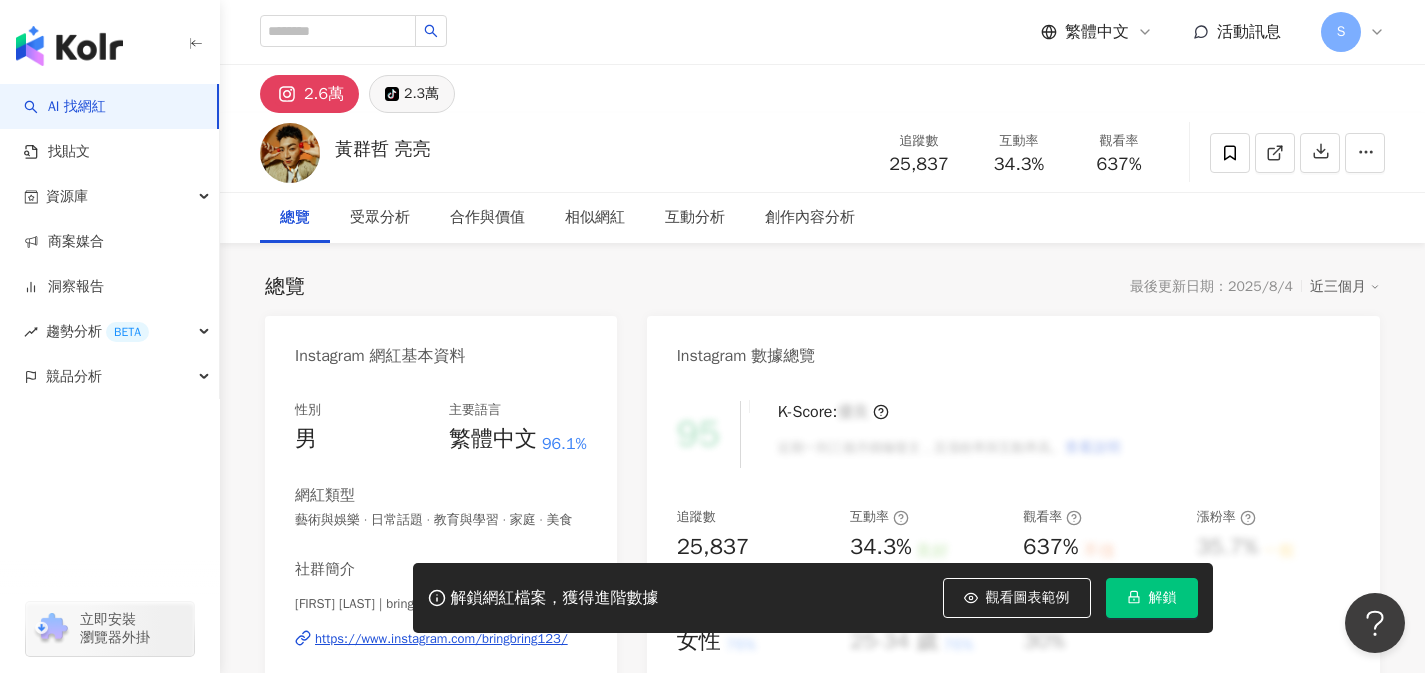 click on "tiktok-icon 2.3萬" at bounding box center (412, 94) 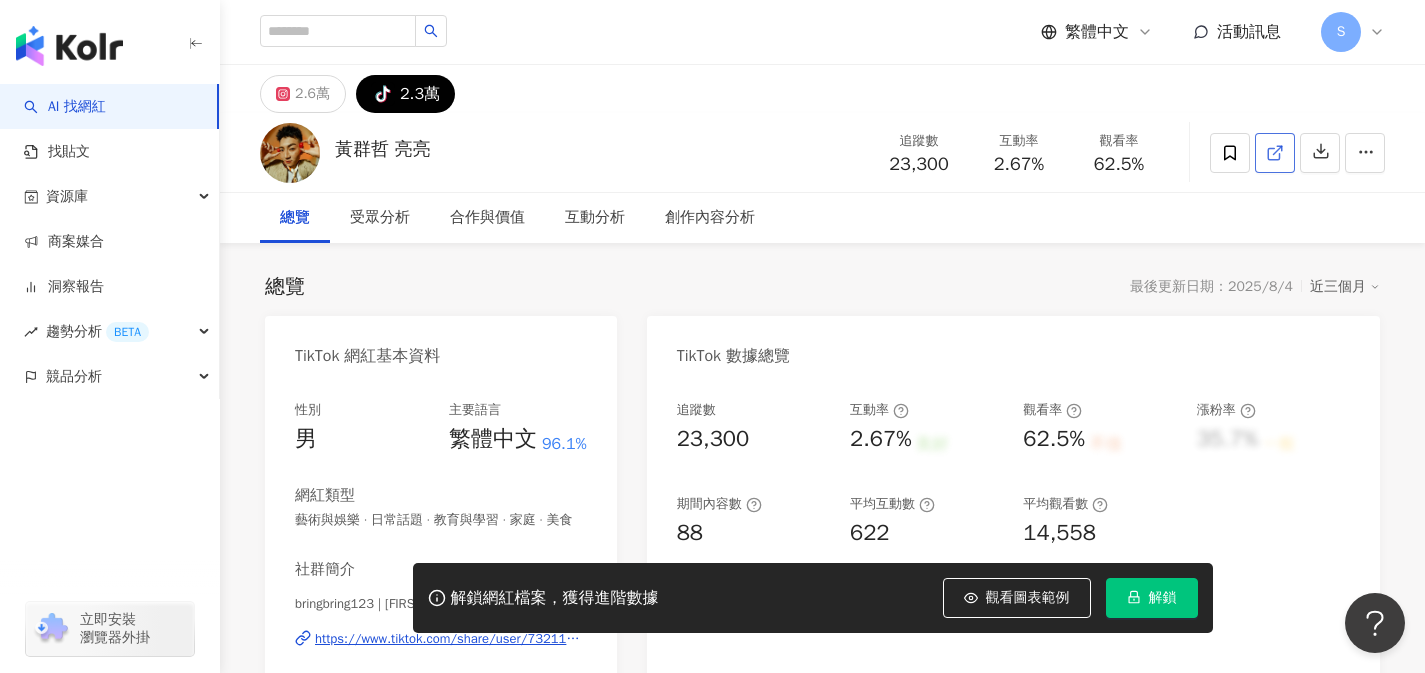 click 